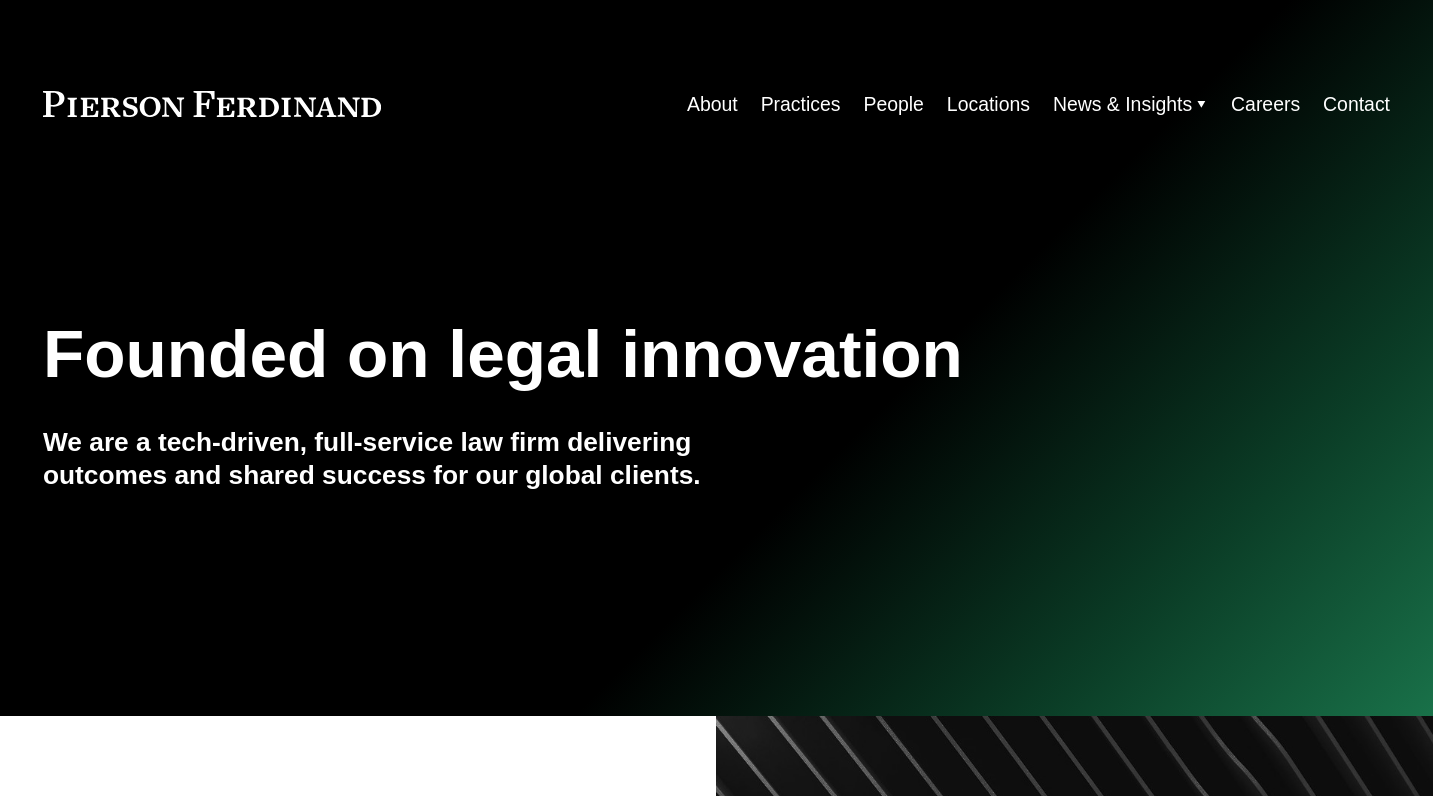scroll, scrollTop: 0, scrollLeft: 0, axis: both 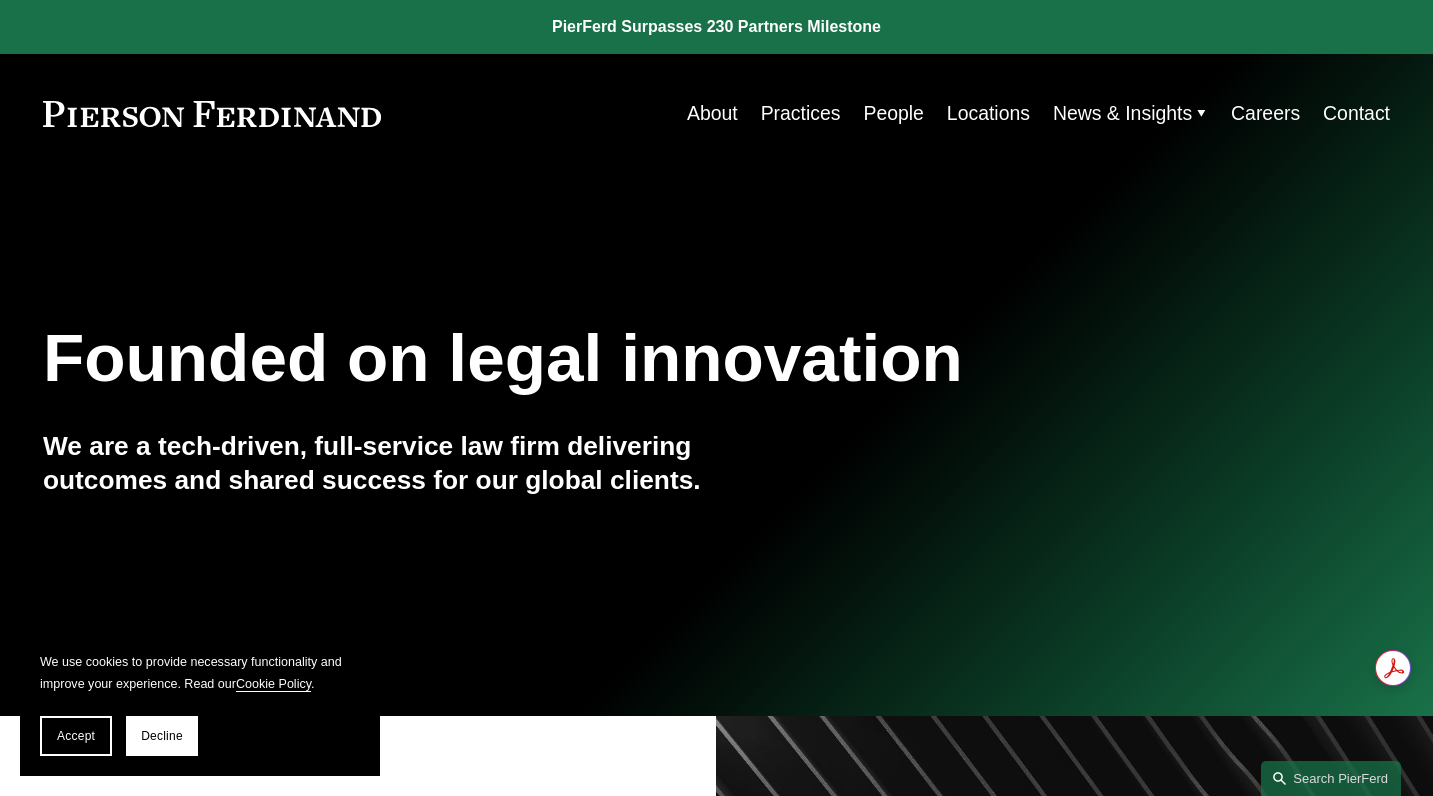 click on "People" at bounding box center [893, 113] 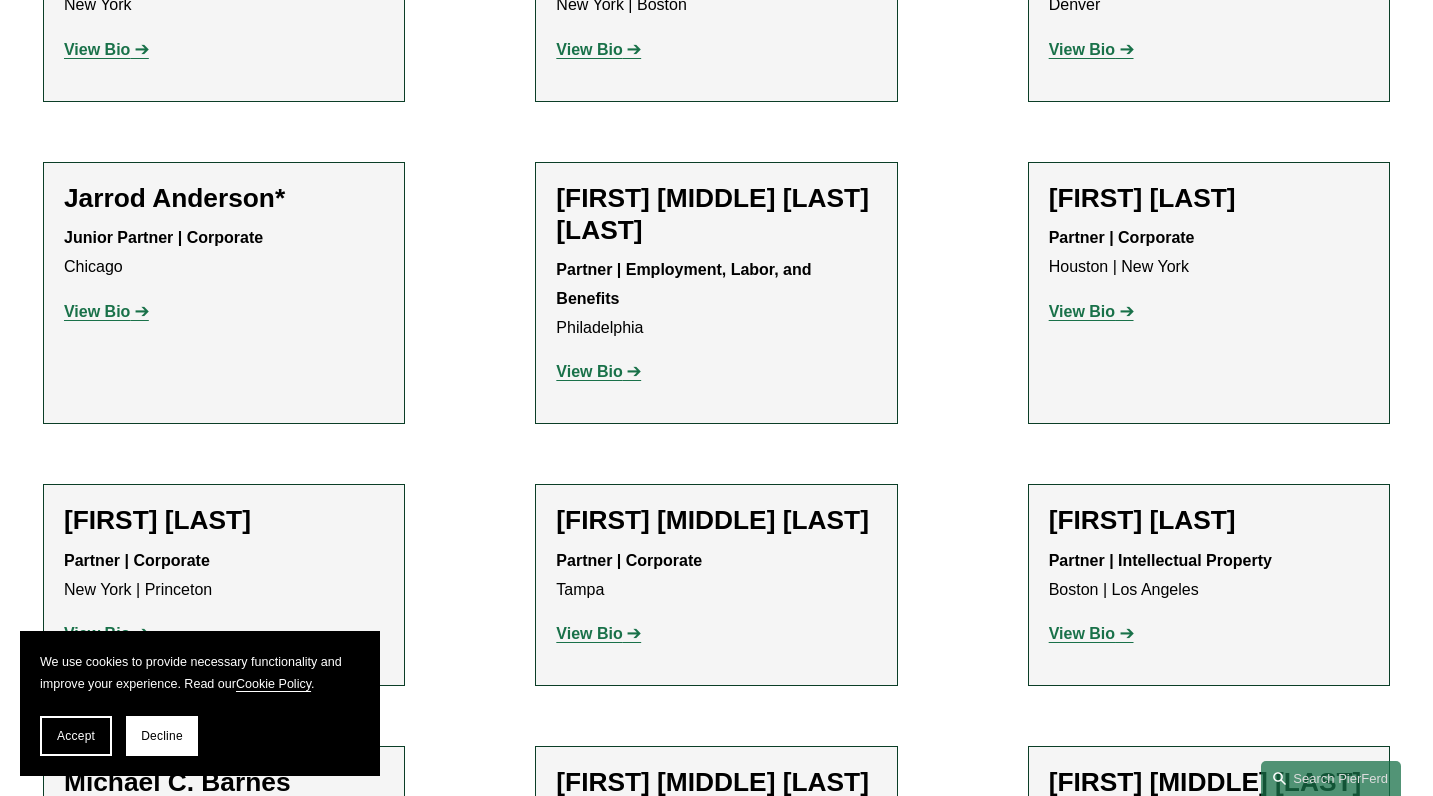 scroll, scrollTop: 1300, scrollLeft: 0, axis: vertical 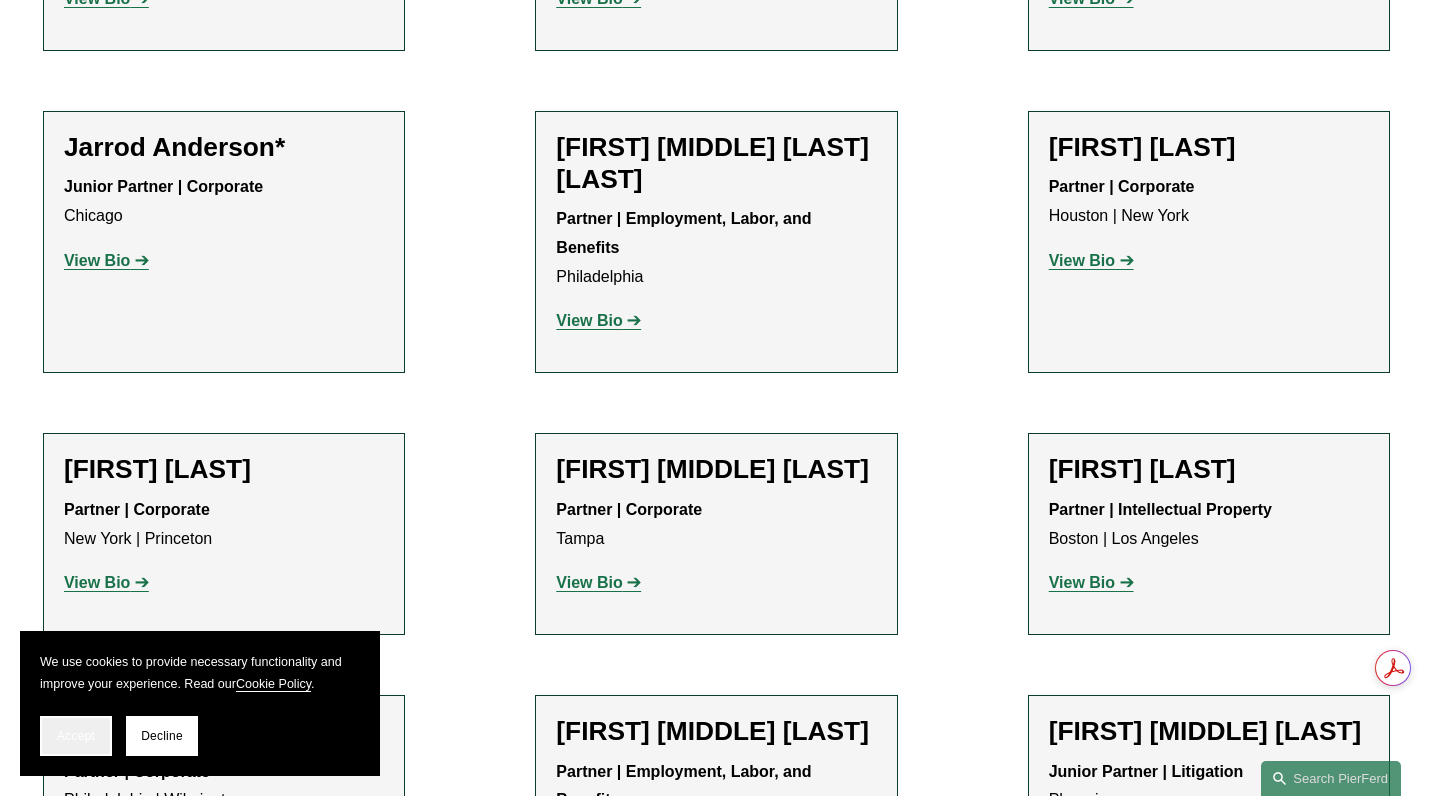 click on "Accept" at bounding box center [76, 736] 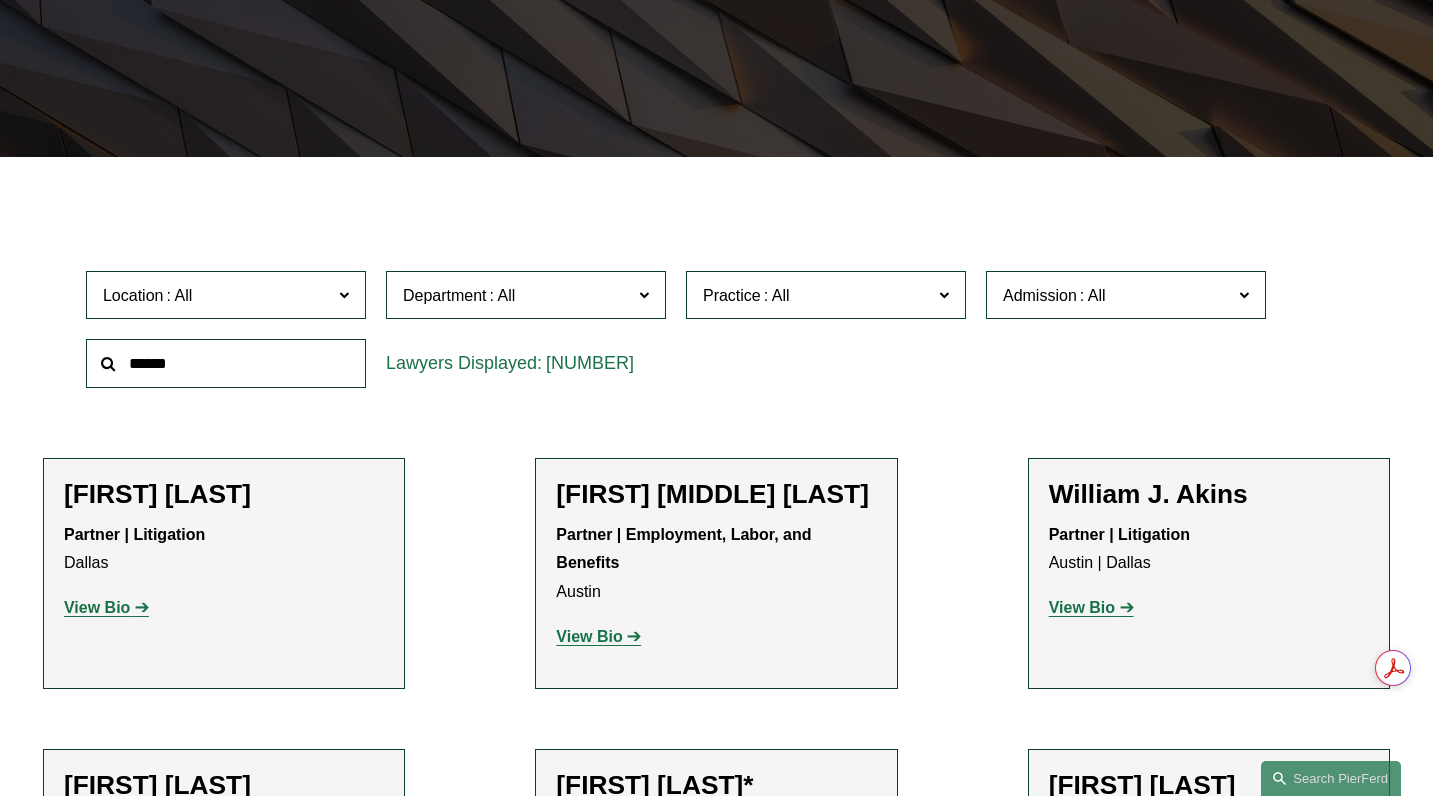 scroll, scrollTop: 0, scrollLeft: 0, axis: both 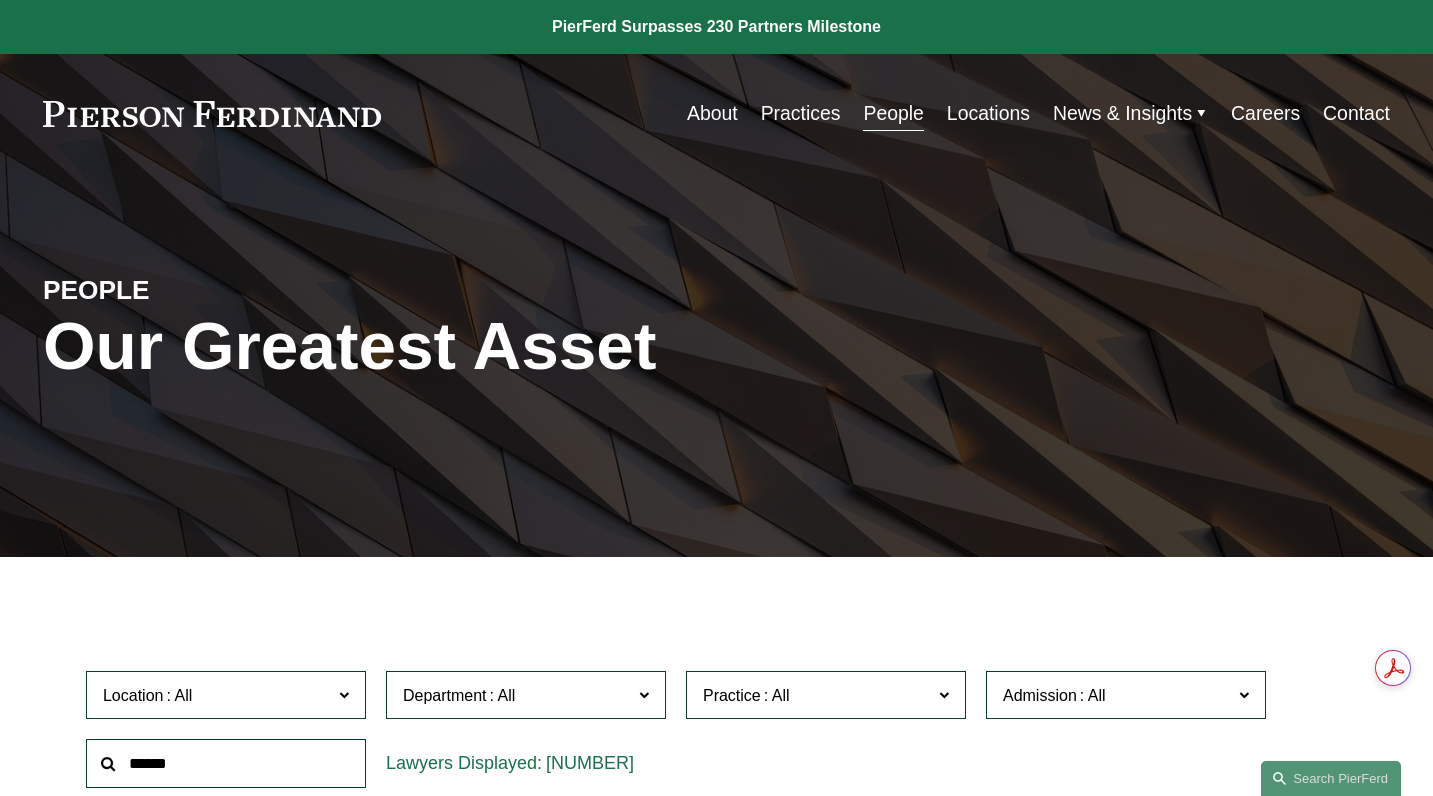 click on "About" at bounding box center (712, 113) 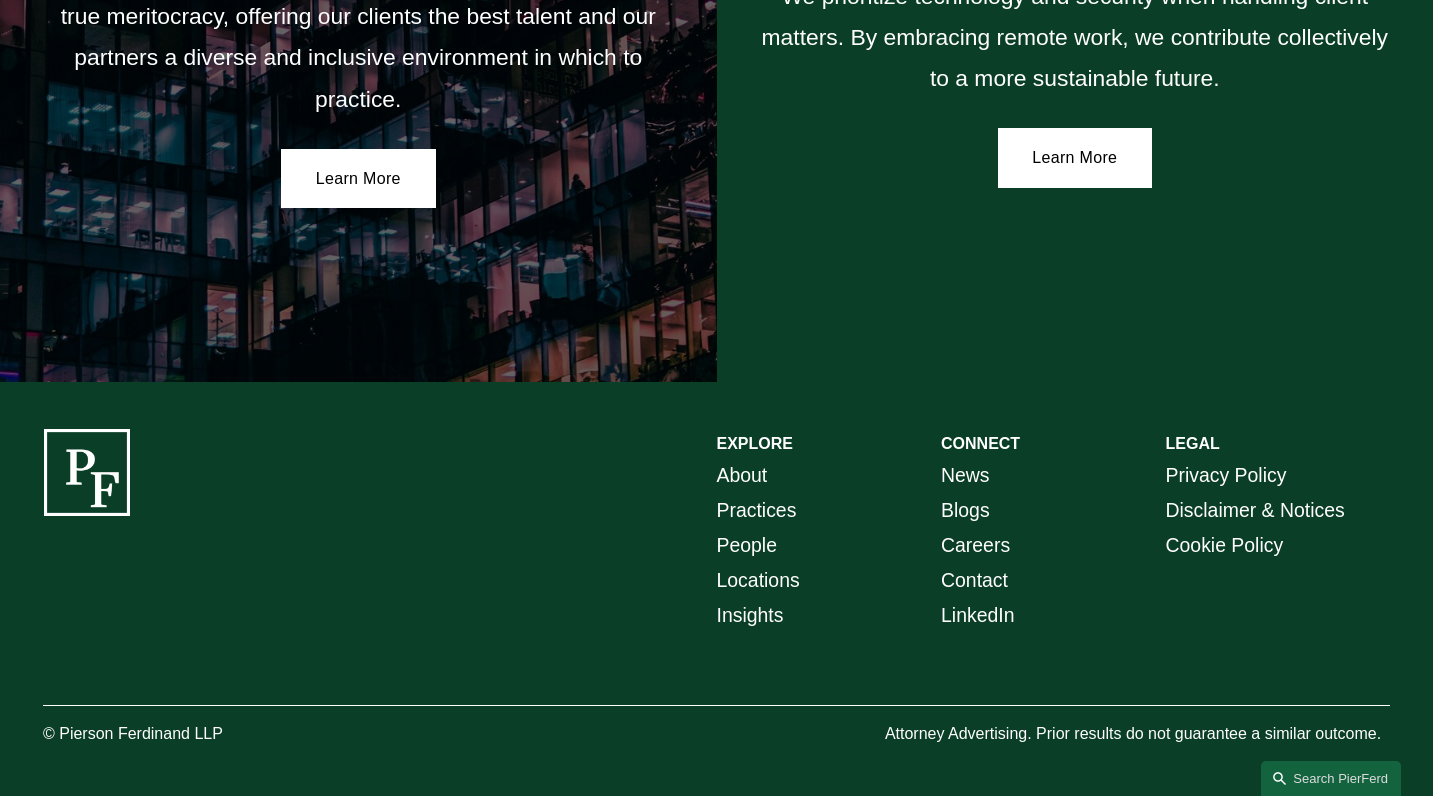 scroll, scrollTop: 3555, scrollLeft: 0, axis: vertical 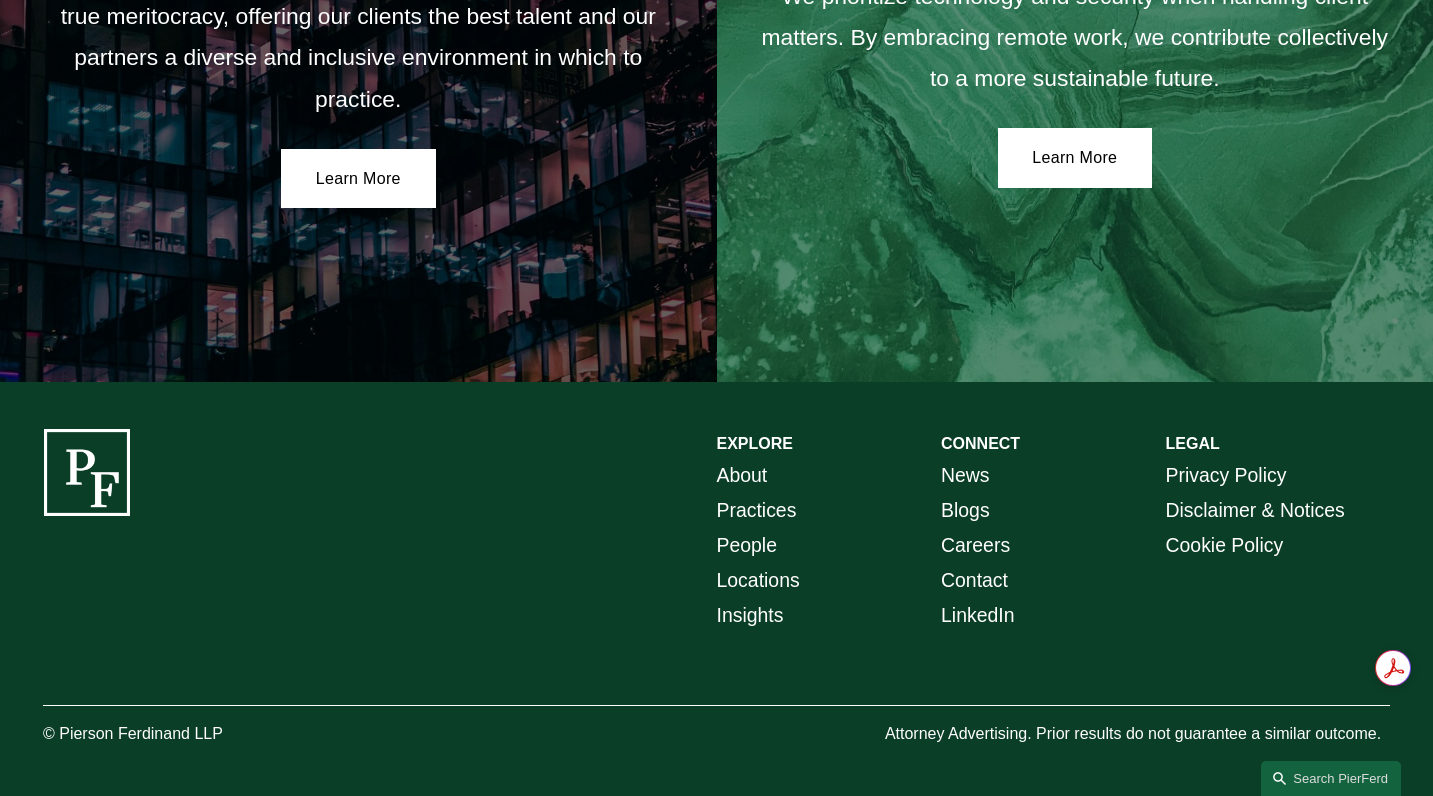 click on "Careers" at bounding box center (975, 545) 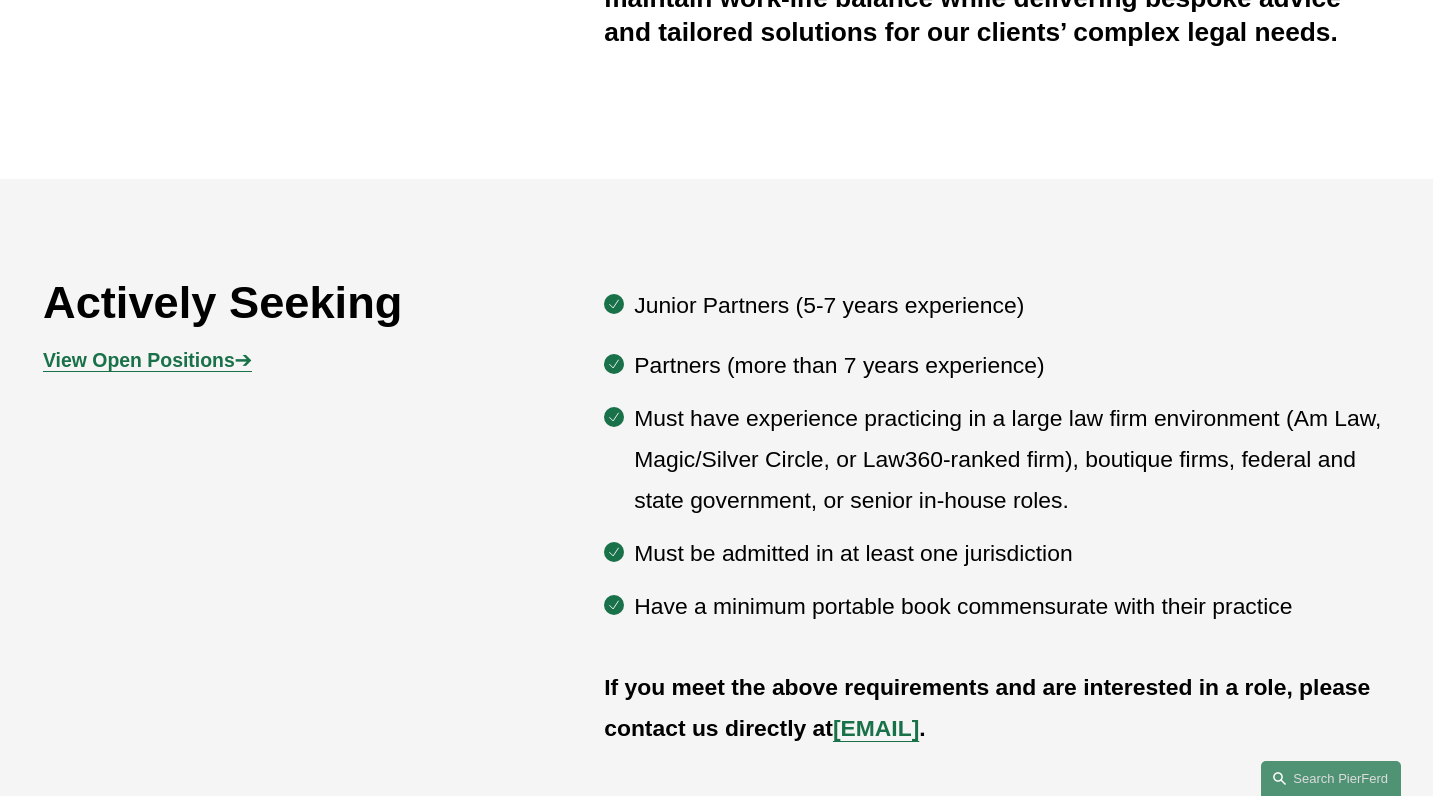 scroll, scrollTop: 900, scrollLeft: 0, axis: vertical 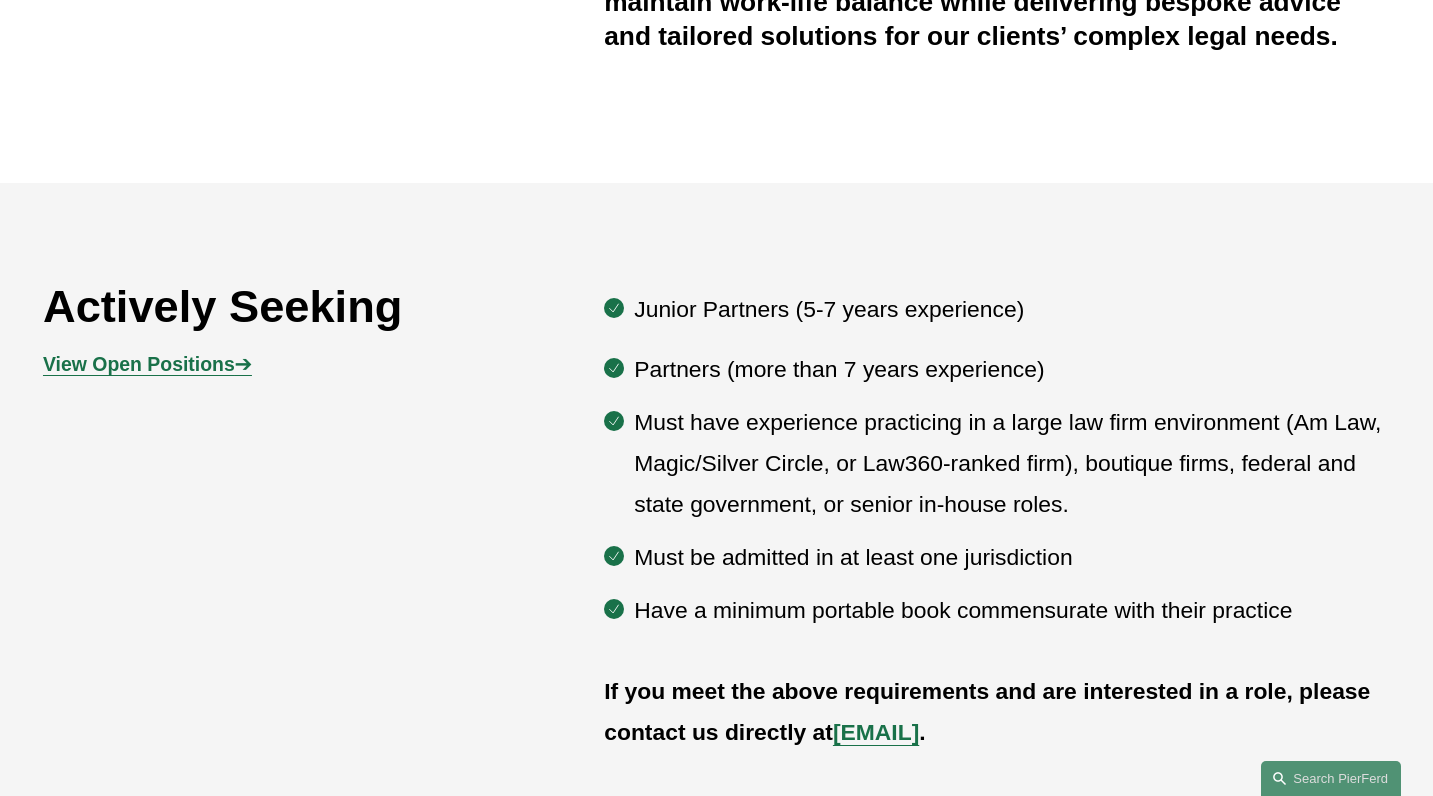 click on "View Open Positions" at bounding box center (139, 364) 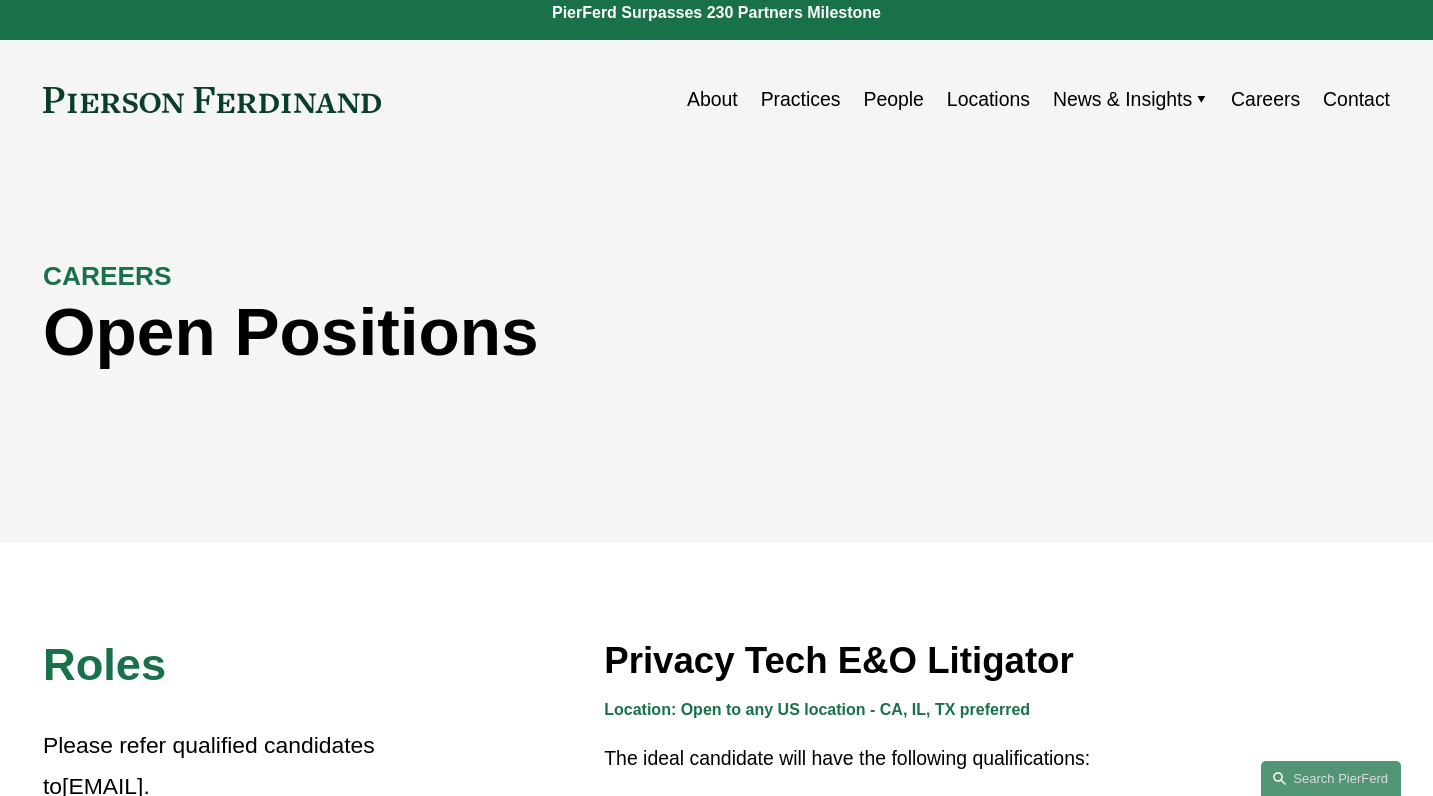 scroll, scrollTop: 0, scrollLeft: 0, axis: both 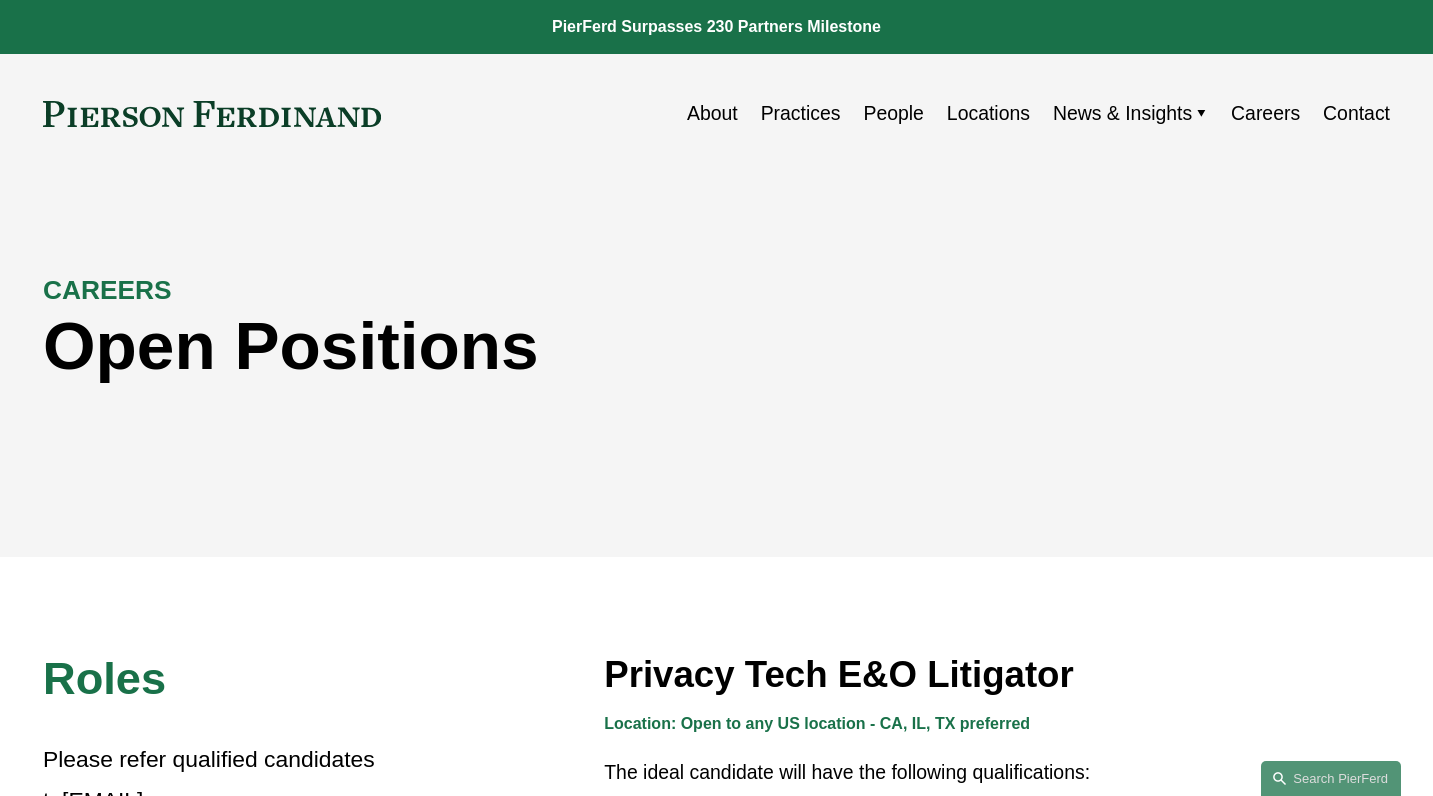 click on "Locations" at bounding box center (988, 113) 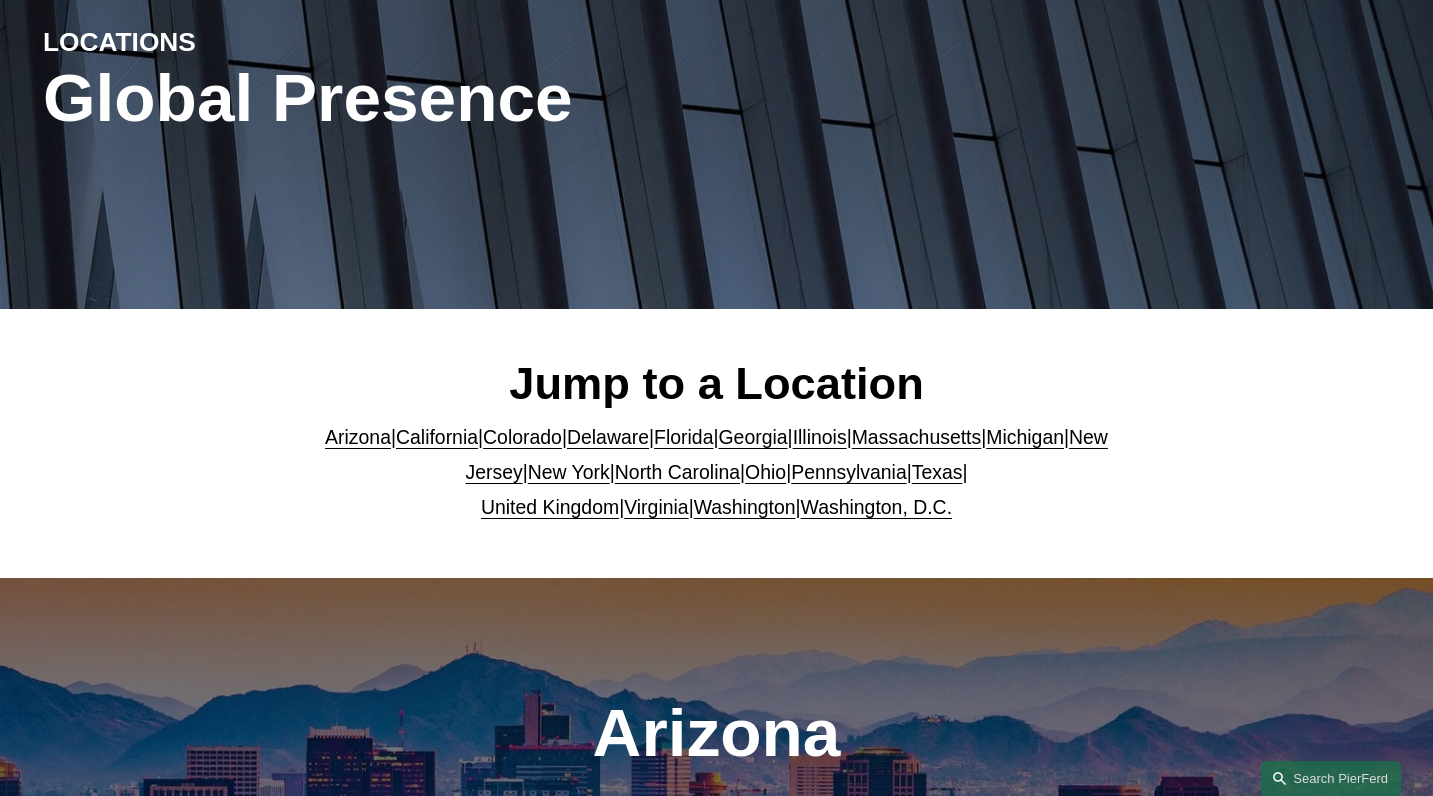 scroll, scrollTop: 0, scrollLeft: 0, axis: both 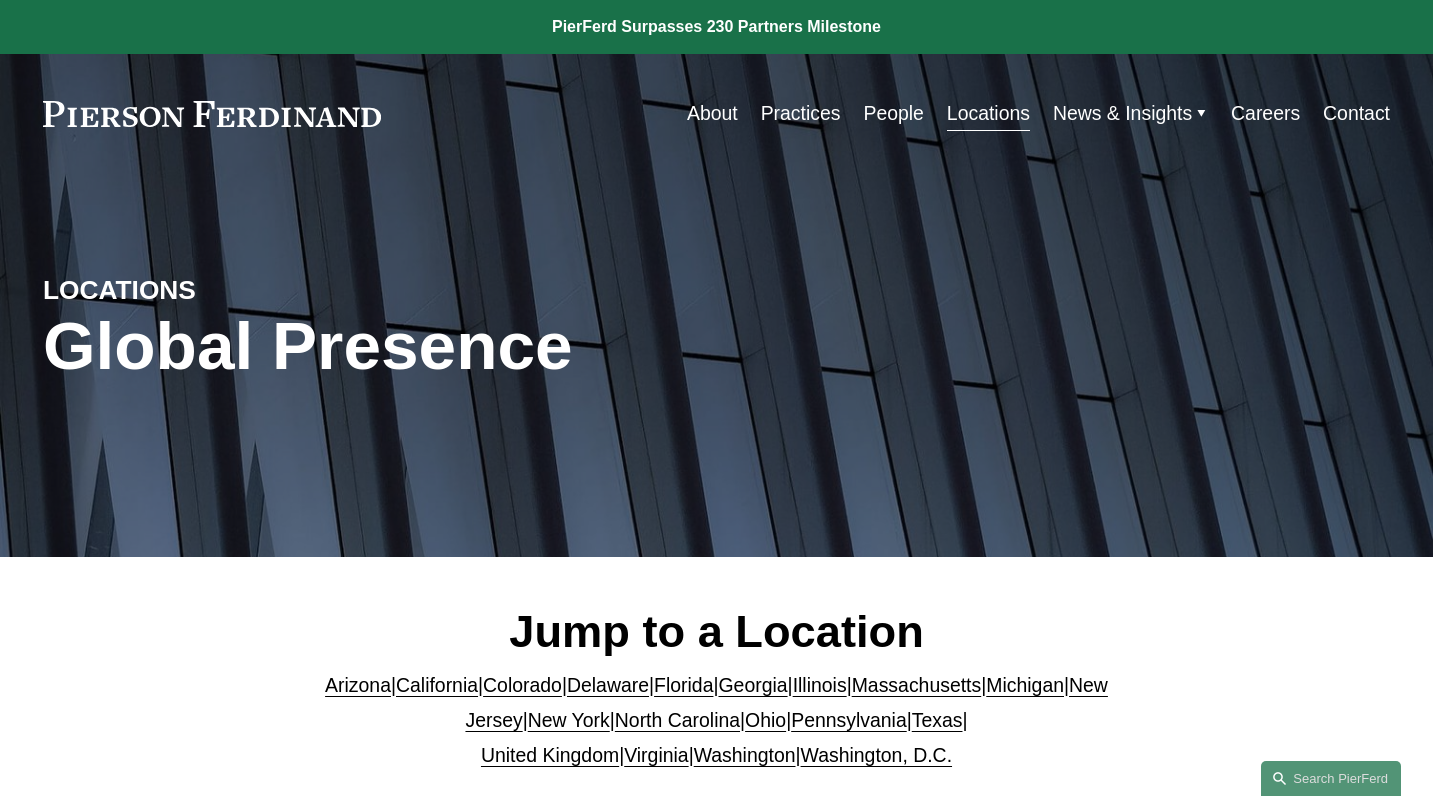 click on "Careers" at bounding box center [1265, 113] 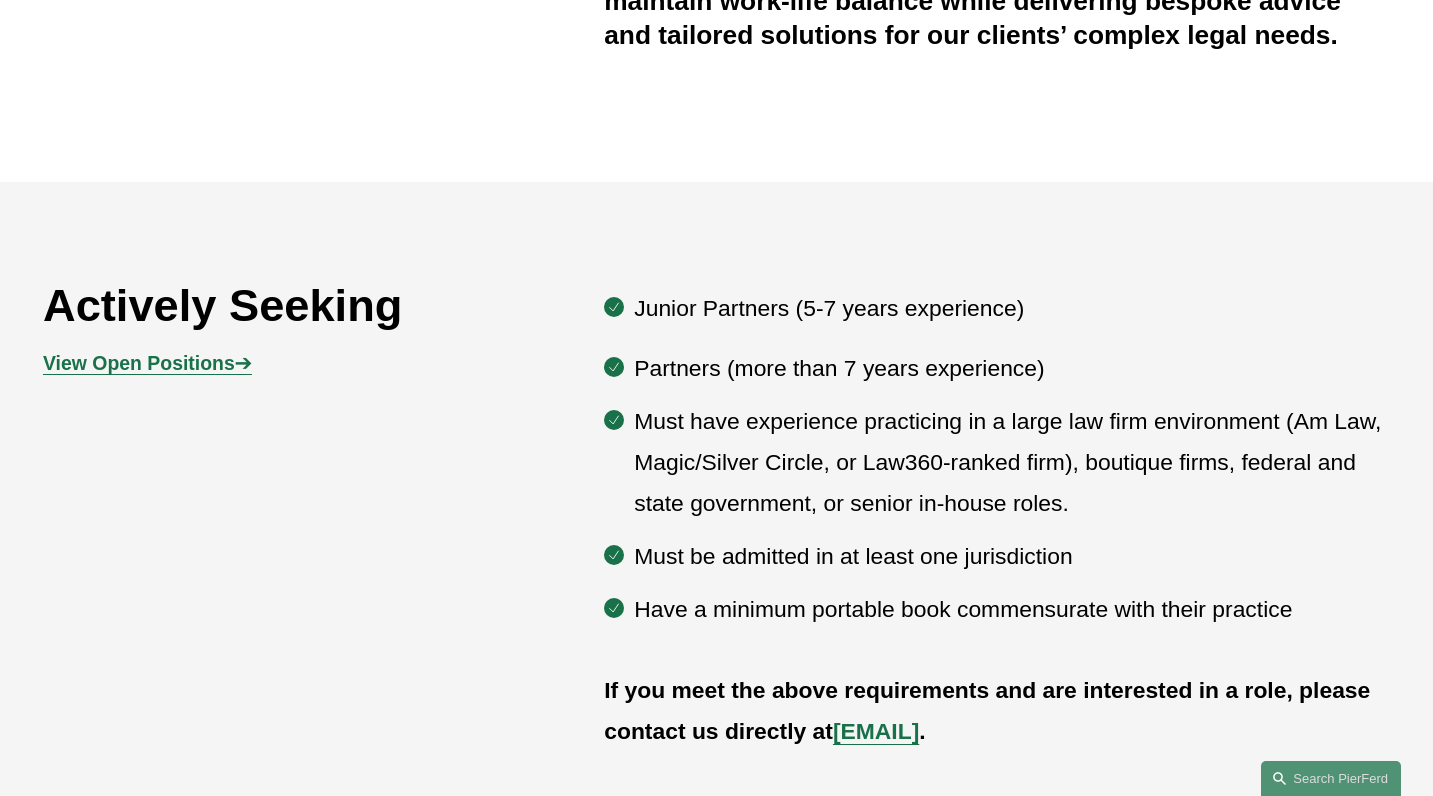 scroll, scrollTop: 900, scrollLeft: 0, axis: vertical 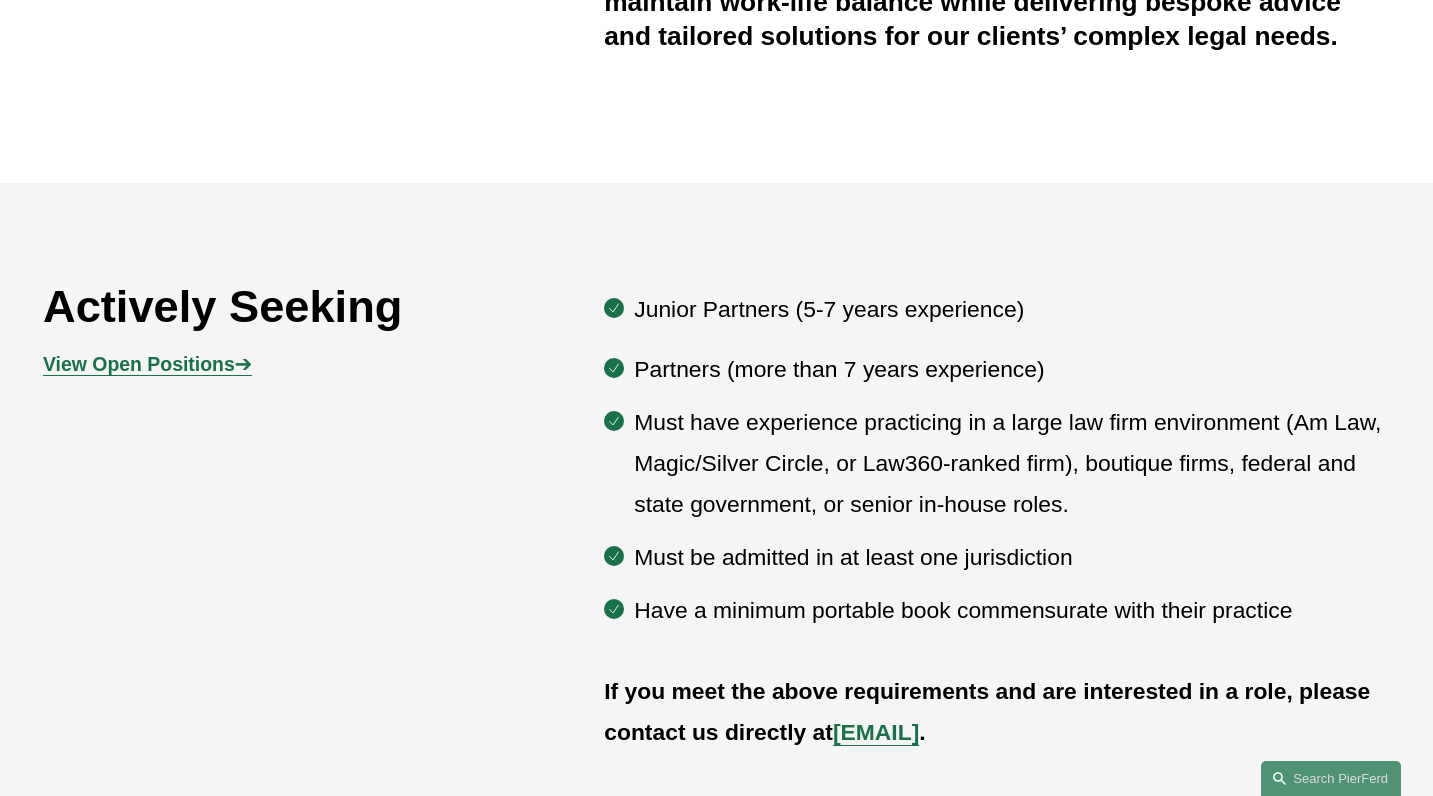 click on "View Open Positions" at bounding box center (139, 364) 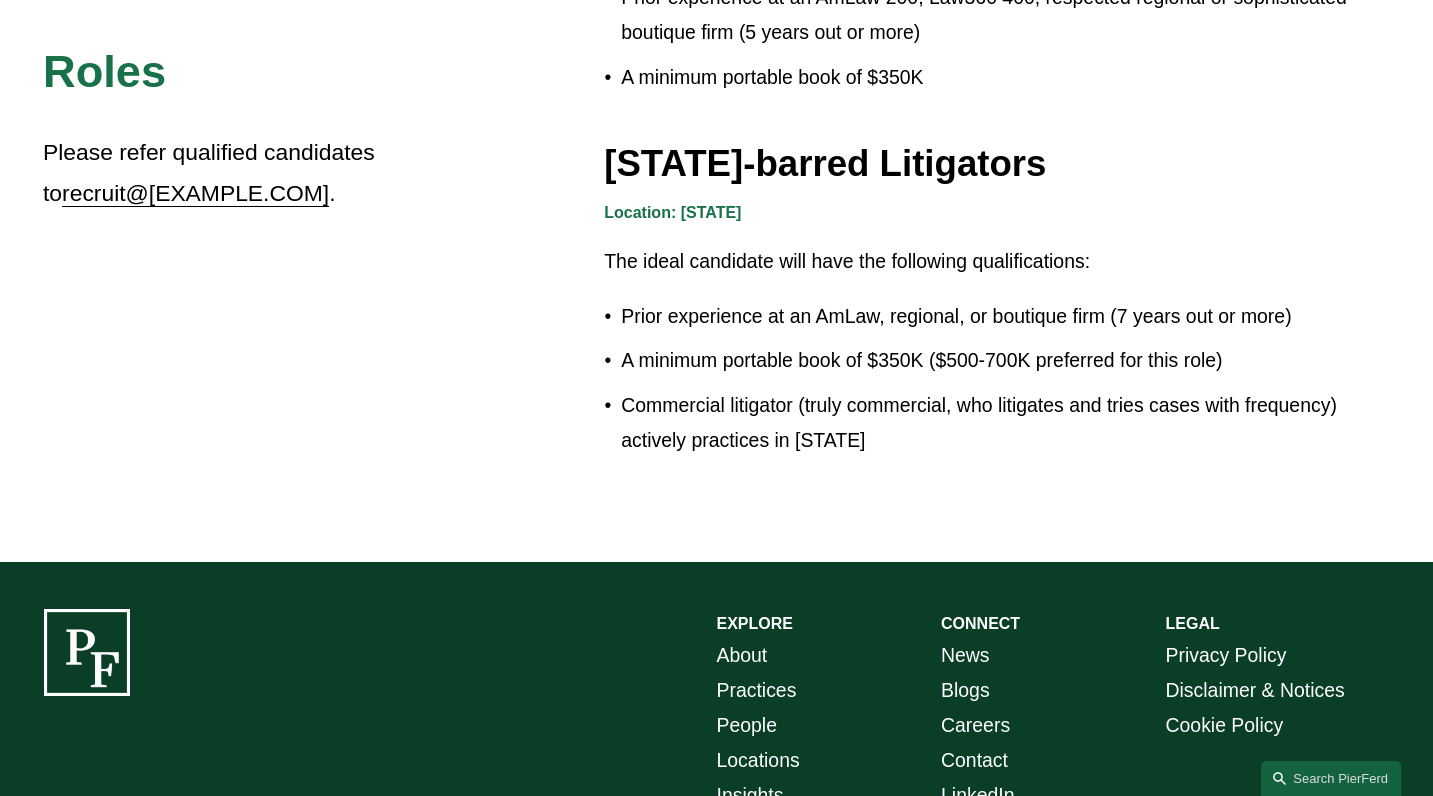 scroll, scrollTop: 3643, scrollLeft: 0, axis: vertical 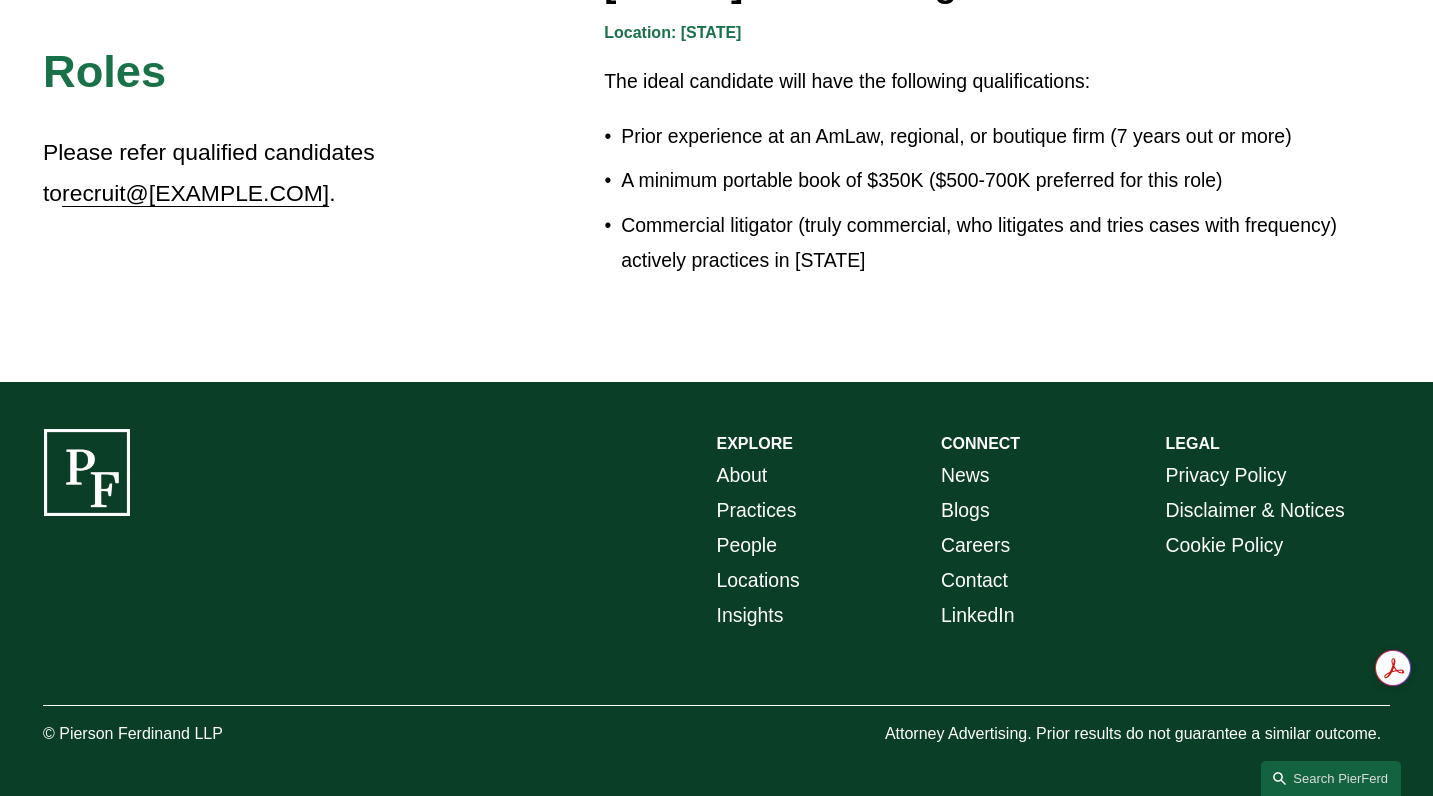 click on "People" at bounding box center (747, 545) 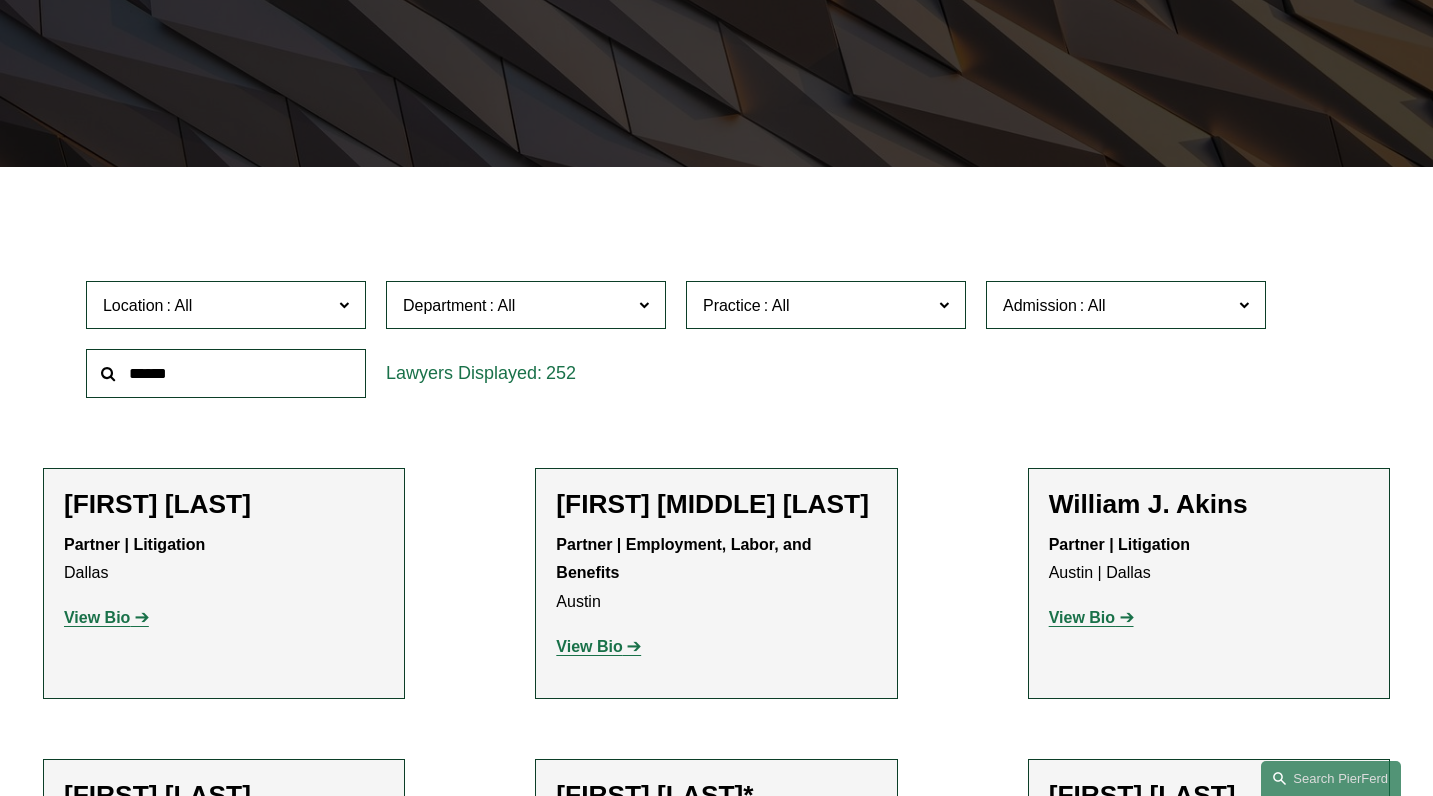 scroll, scrollTop: 400, scrollLeft: 0, axis: vertical 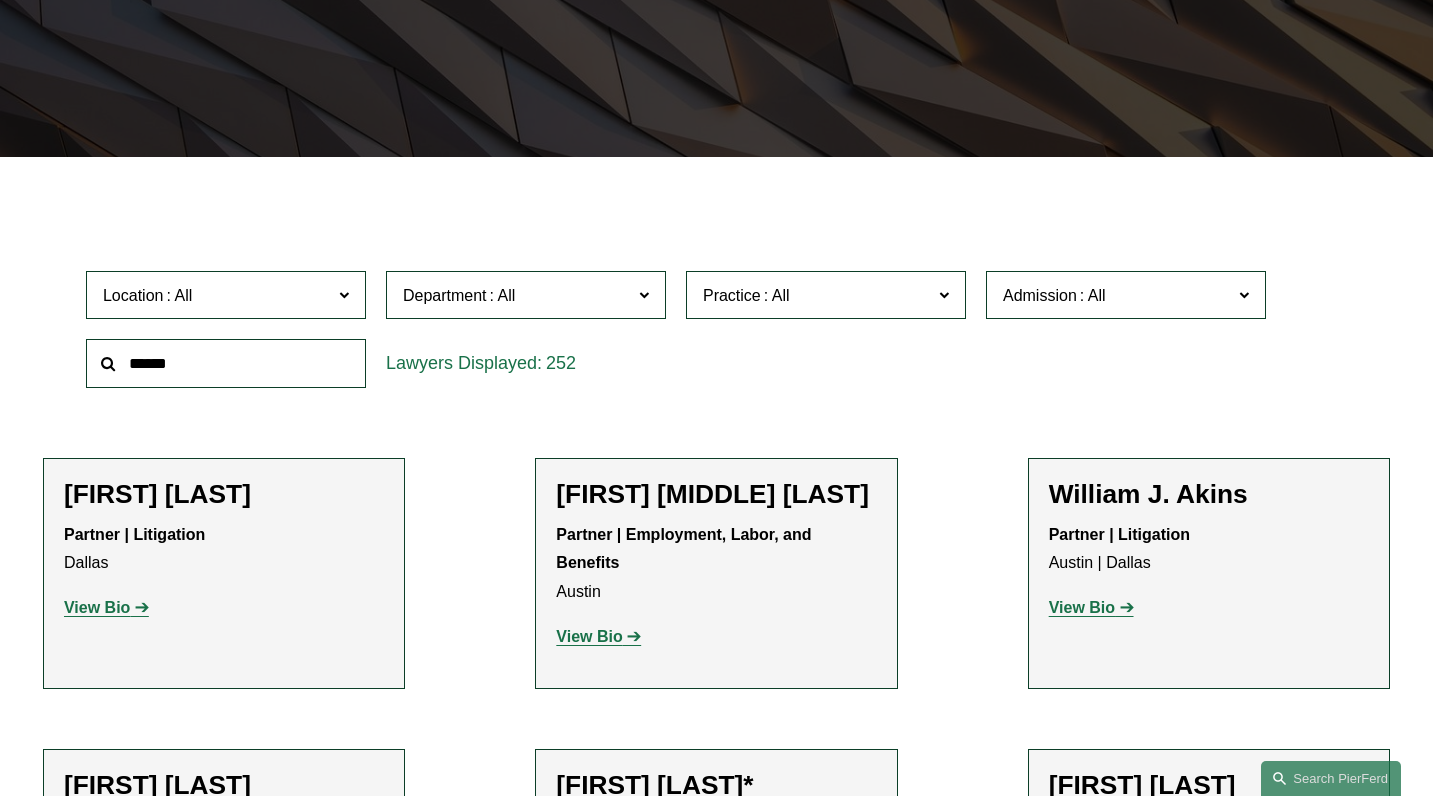 click 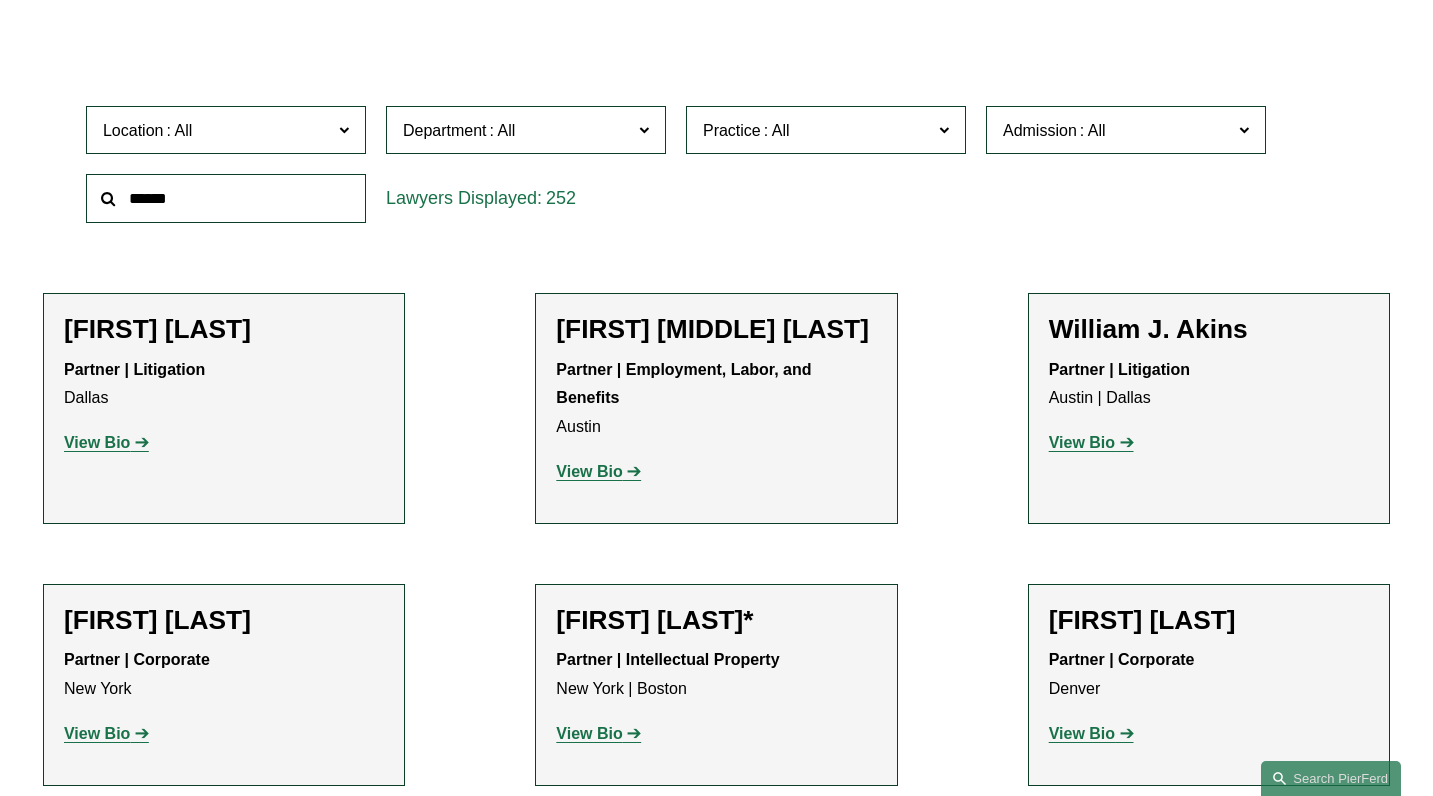 scroll, scrollTop: 400, scrollLeft: 0, axis: vertical 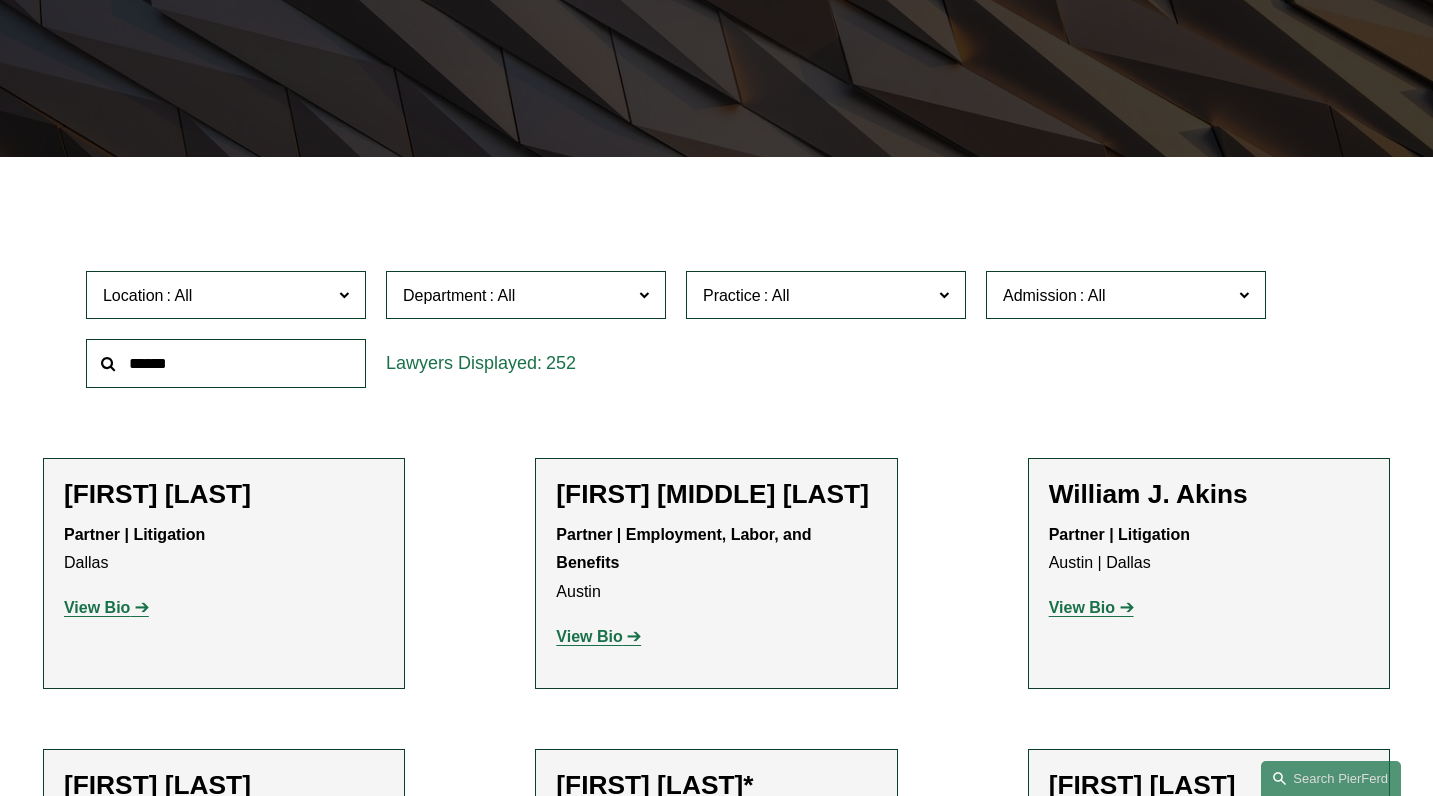 click on "Location" 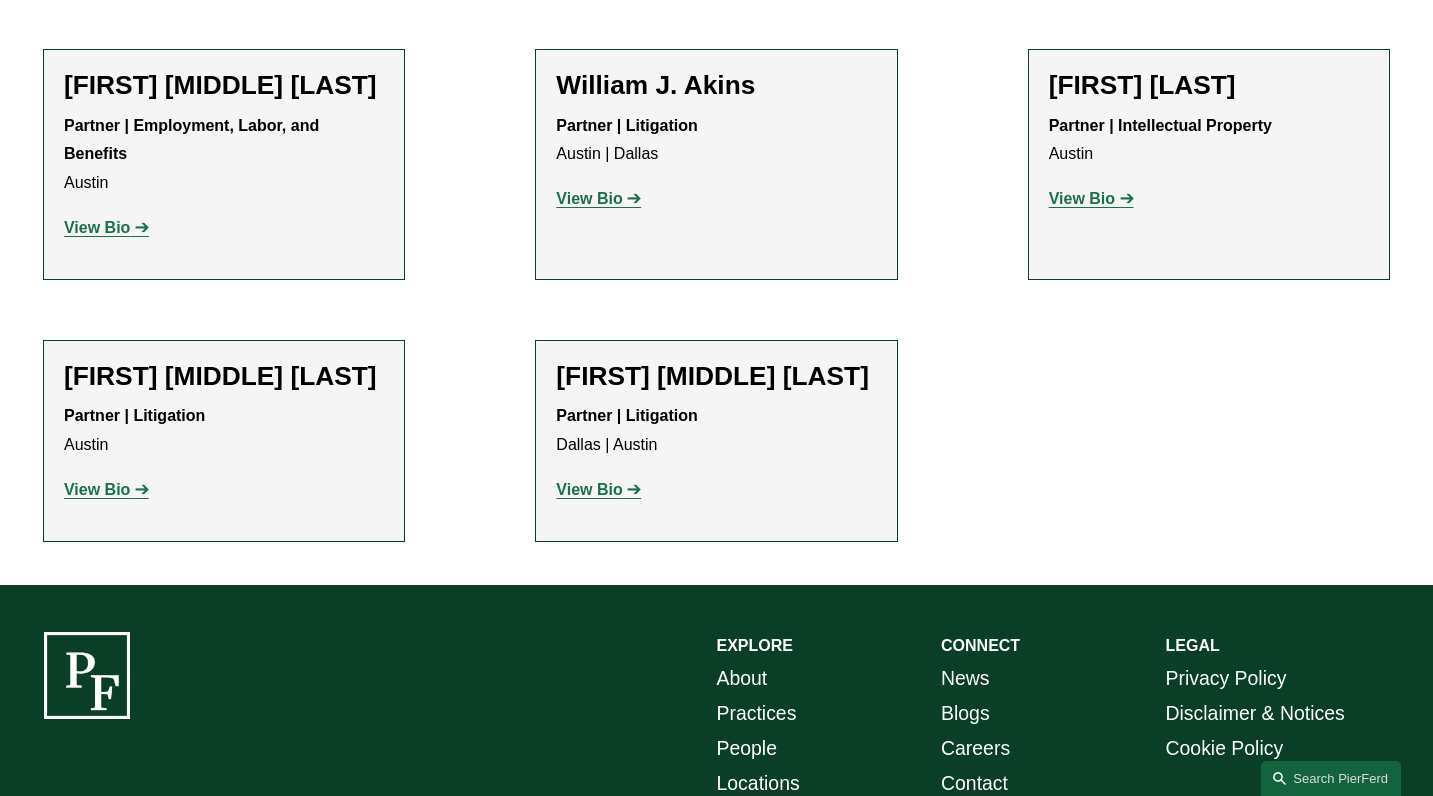 scroll, scrollTop: 1020, scrollLeft: 0, axis: vertical 